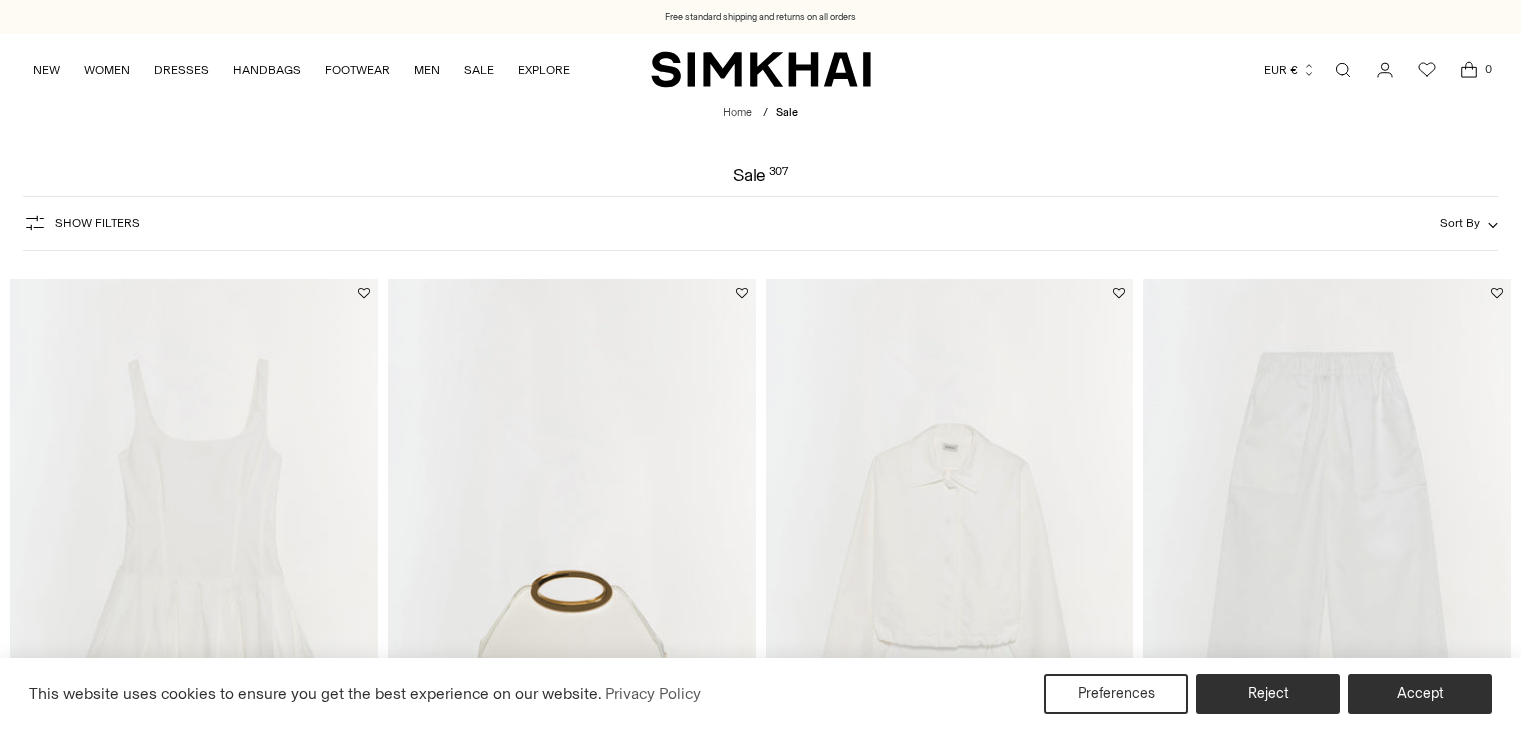 scroll, scrollTop: 0, scrollLeft: 0, axis: both 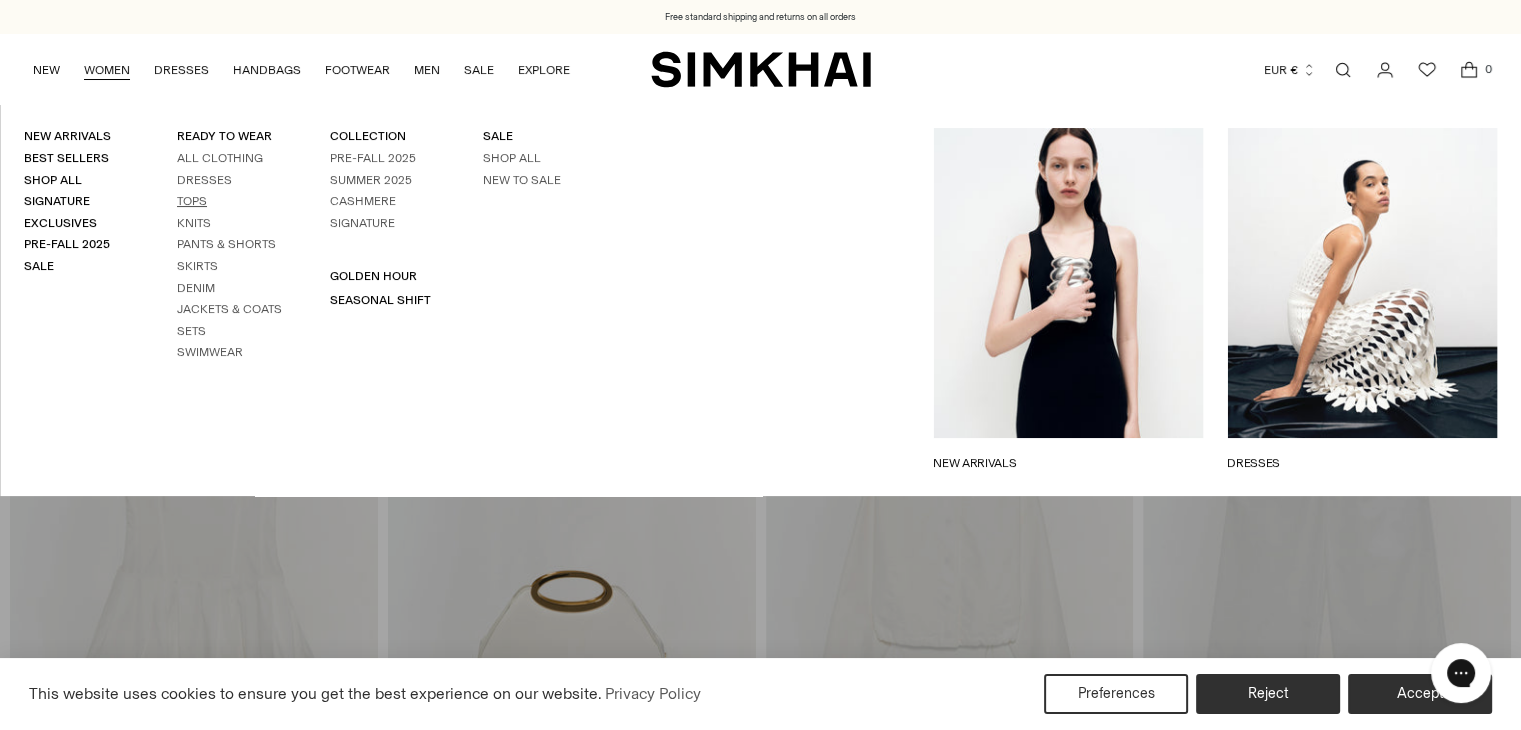 click on "Tops" at bounding box center (192, 201) 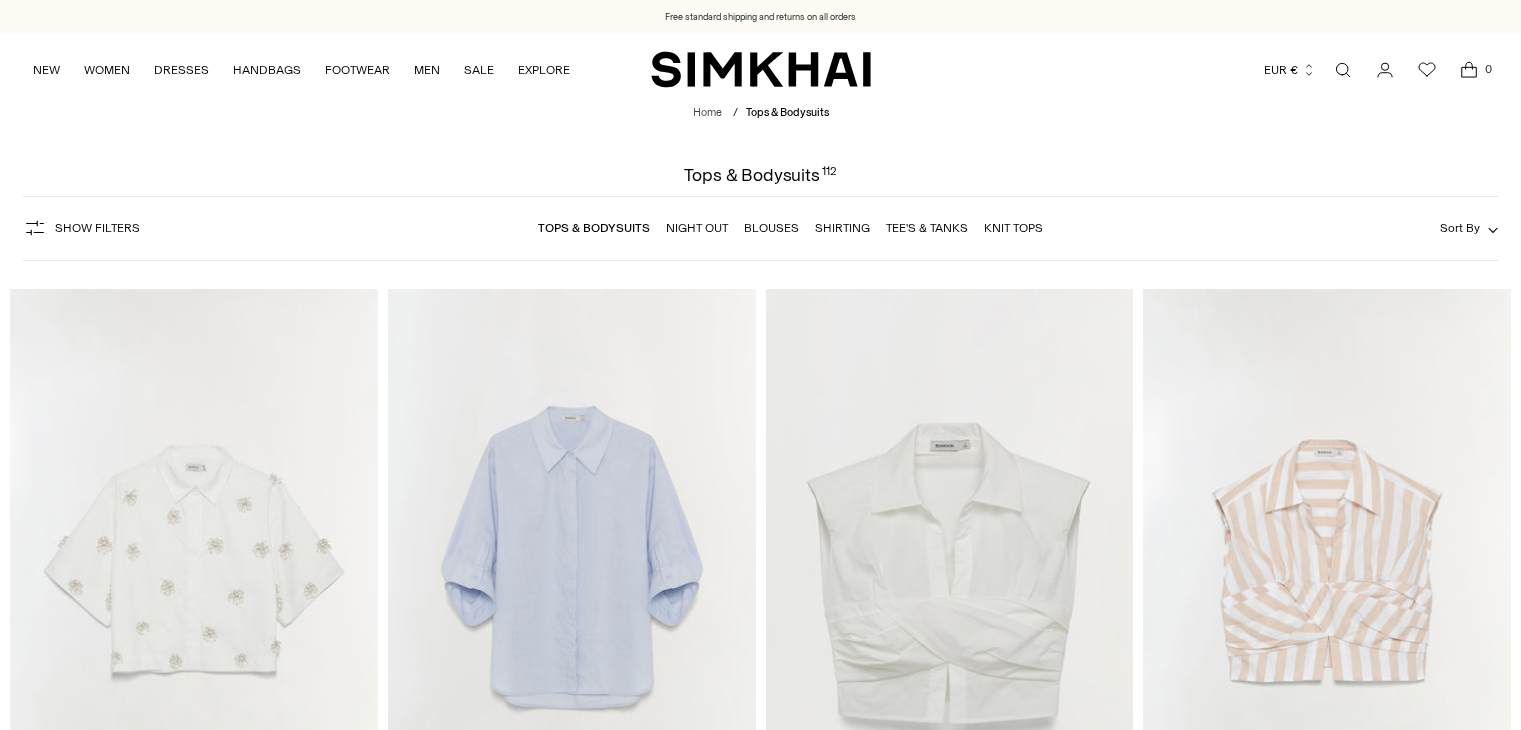 scroll, scrollTop: 0, scrollLeft: 0, axis: both 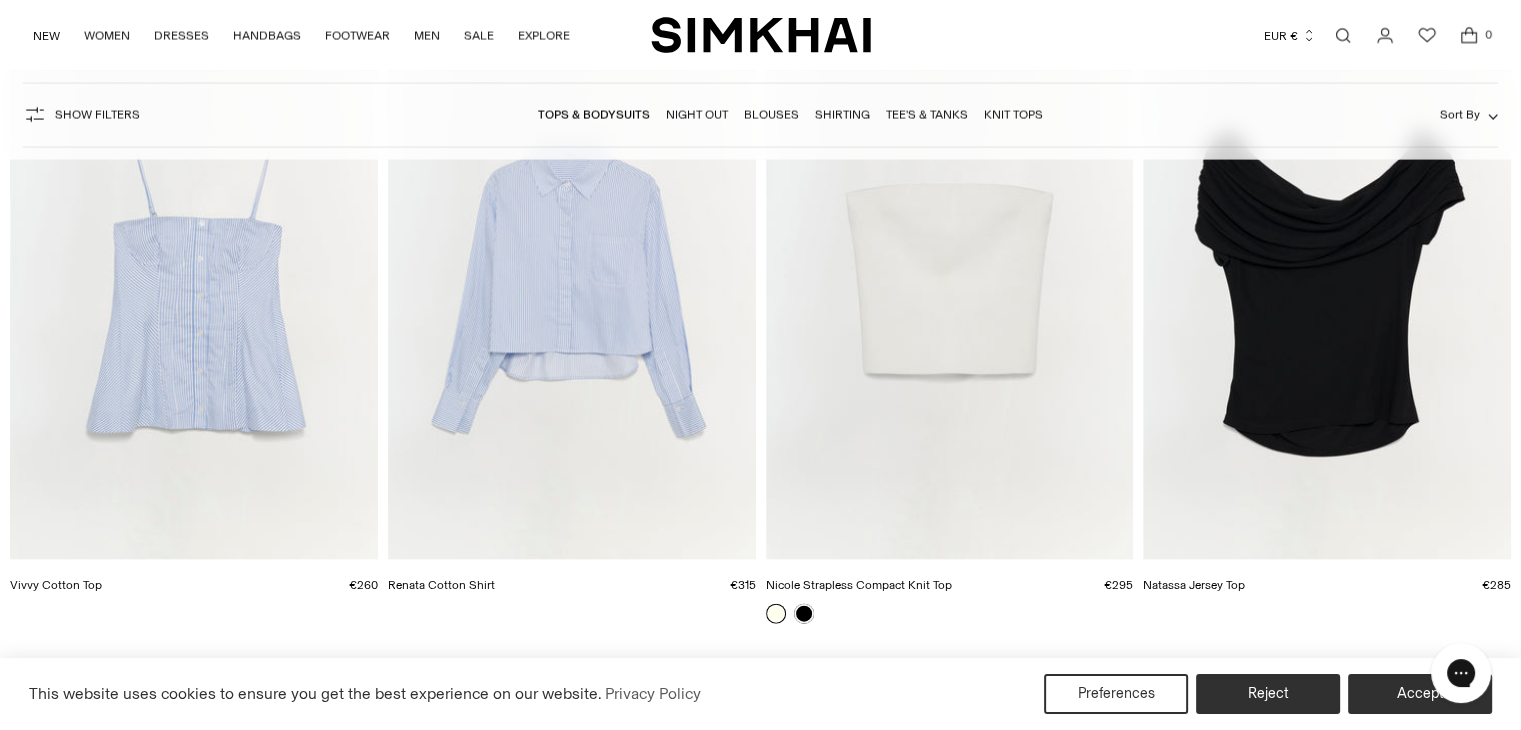click at bounding box center [0, 0] 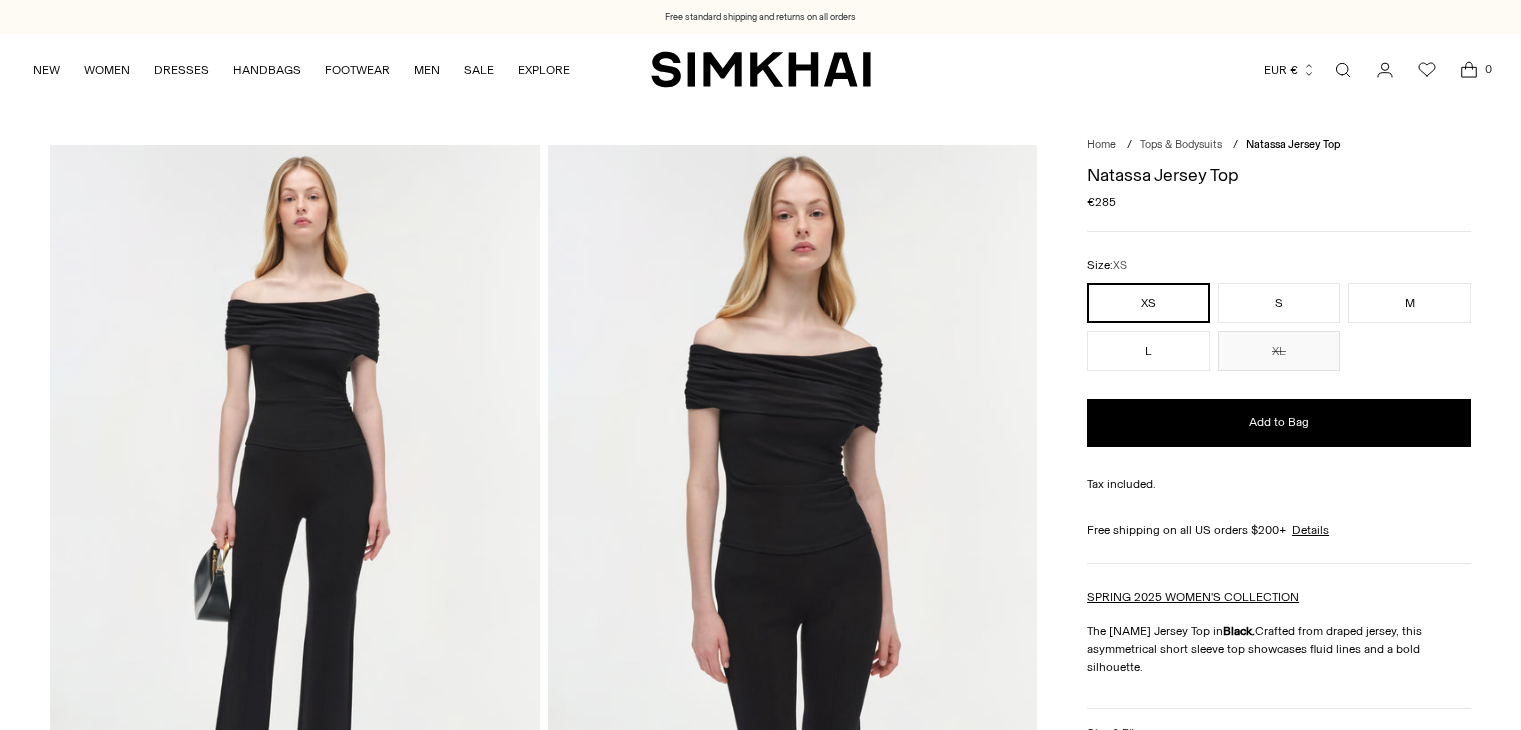 scroll, scrollTop: 0, scrollLeft: 0, axis: both 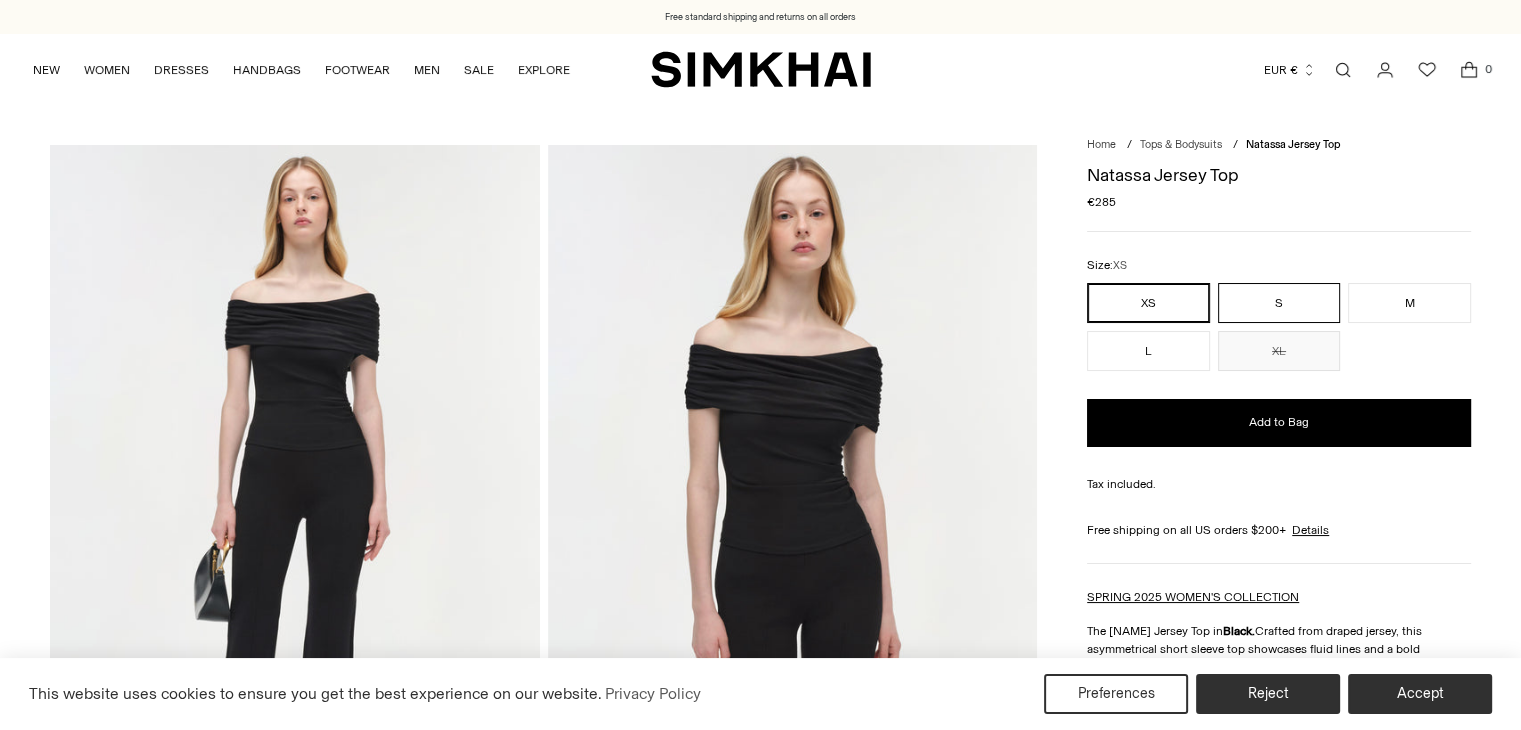 click on "S" at bounding box center [1279, 303] 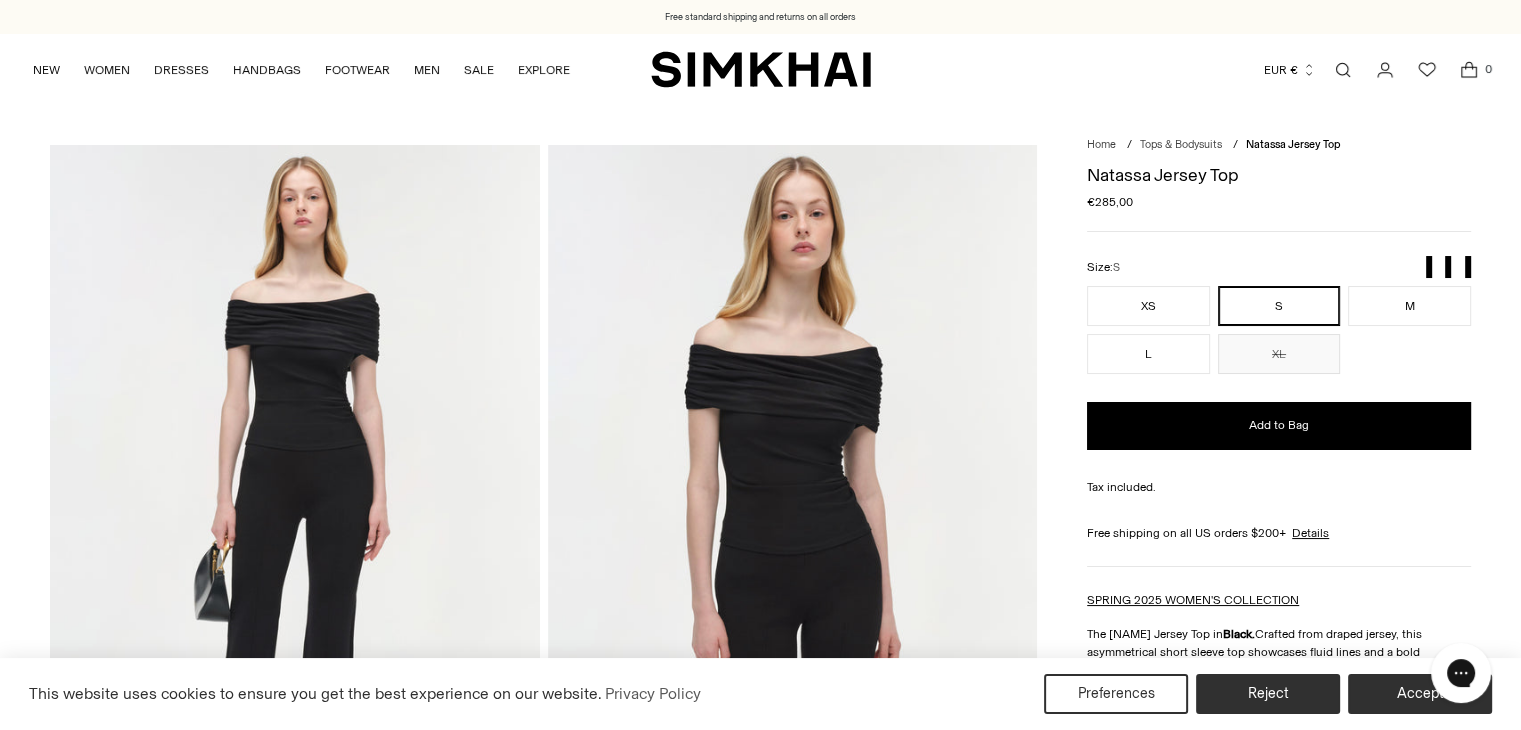 scroll, scrollTop: 0, scrollLeft: 0, axis: both 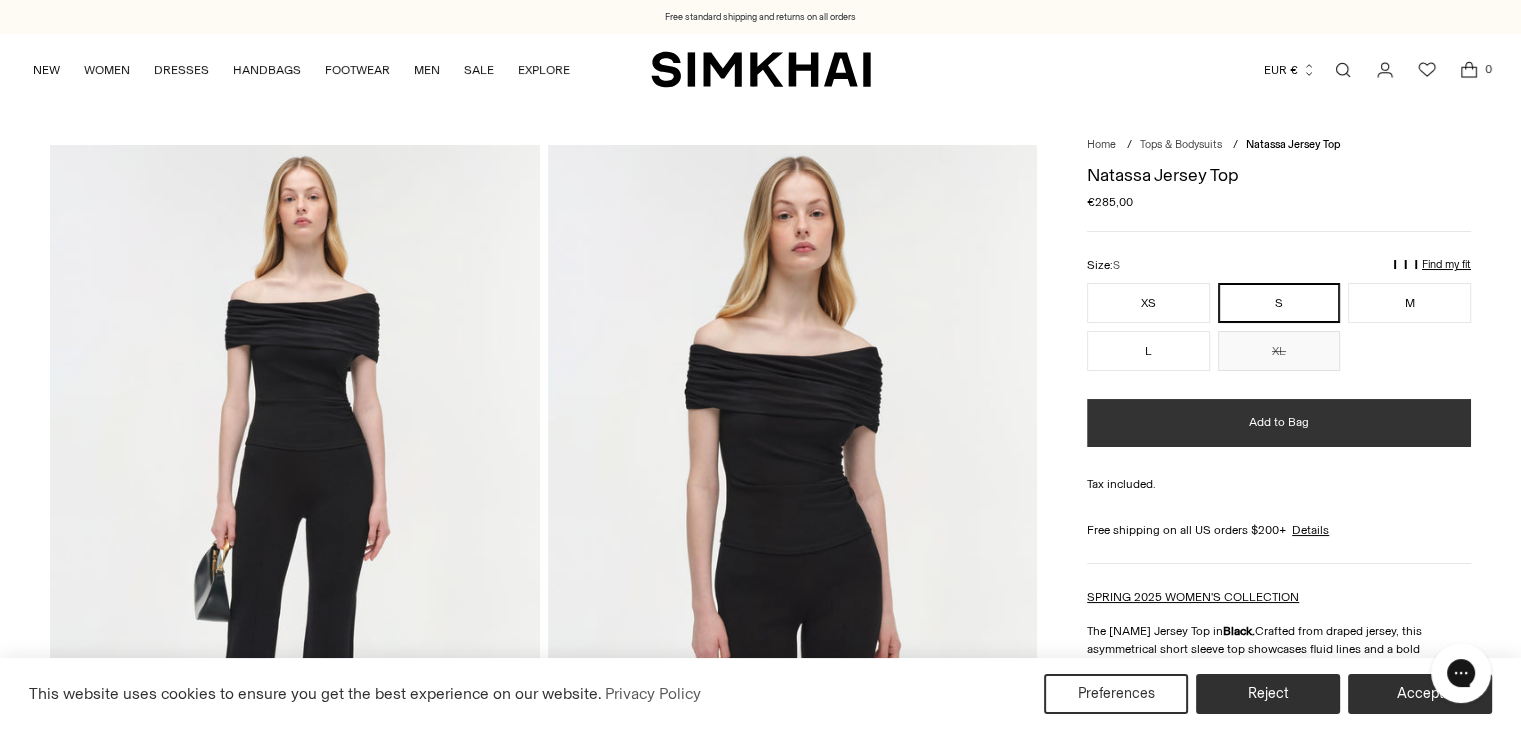 click on "Add to Bag" at bounding box center [1279, 423] 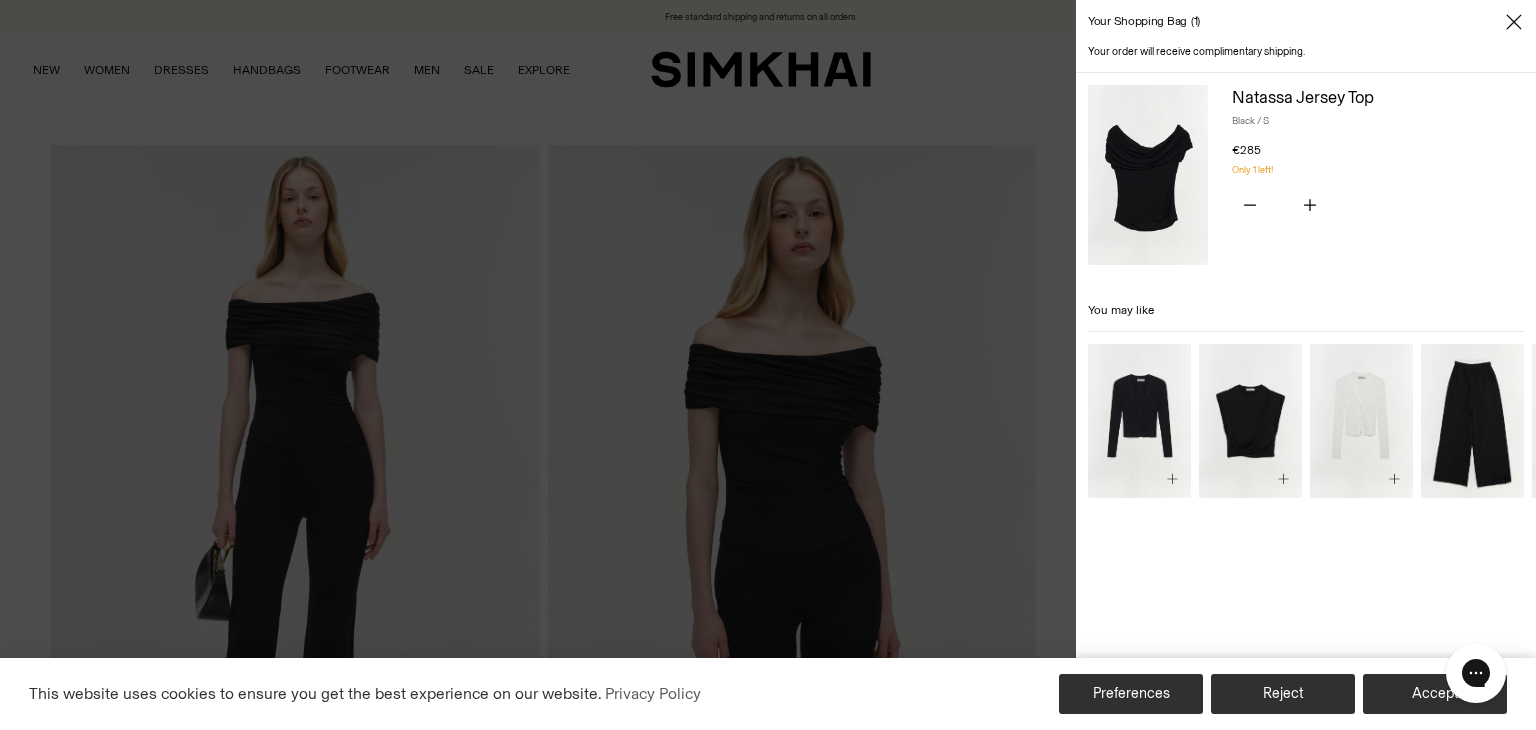 click on "Preferences" at bounding box center (1131, 694) 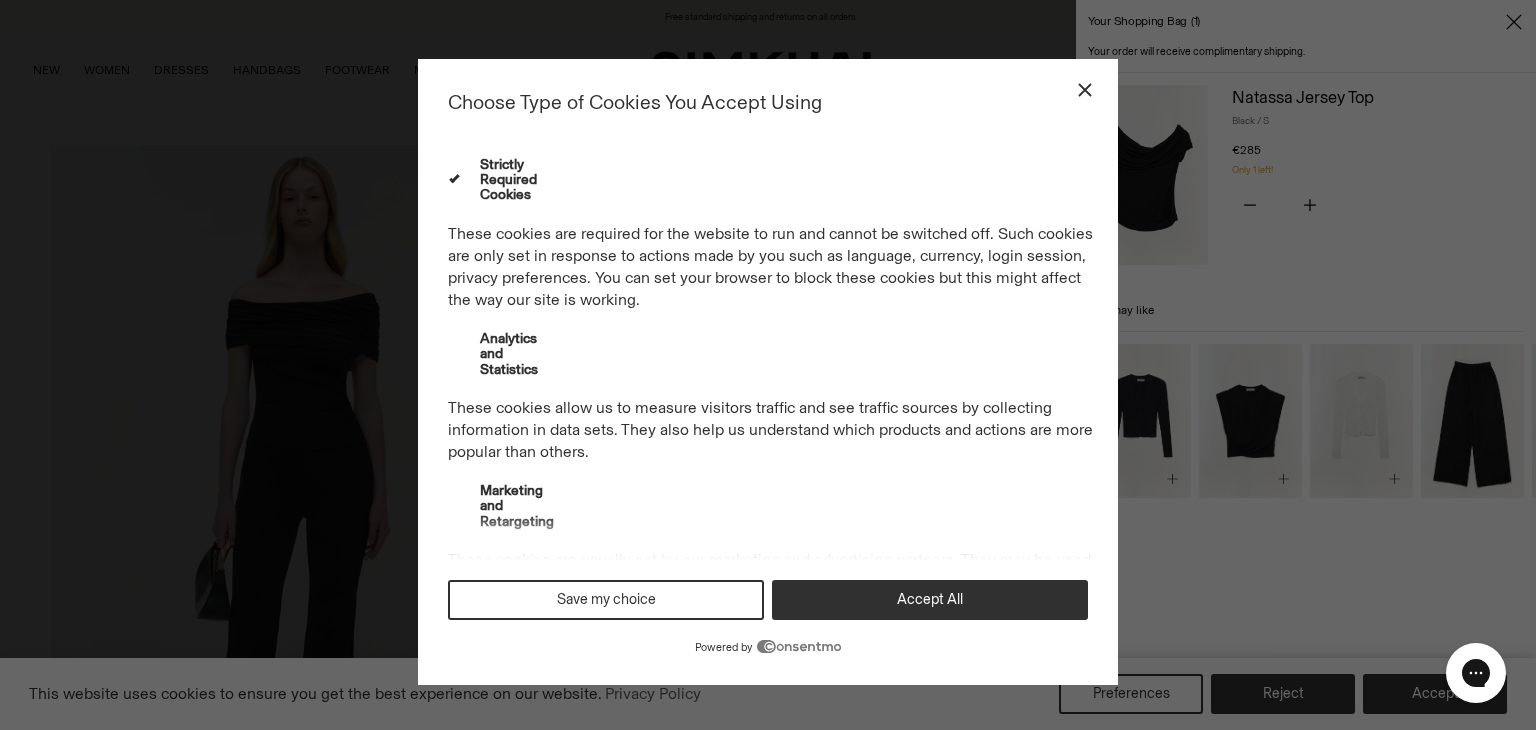 click on "Save my choice" at bounding box center [606, 600] 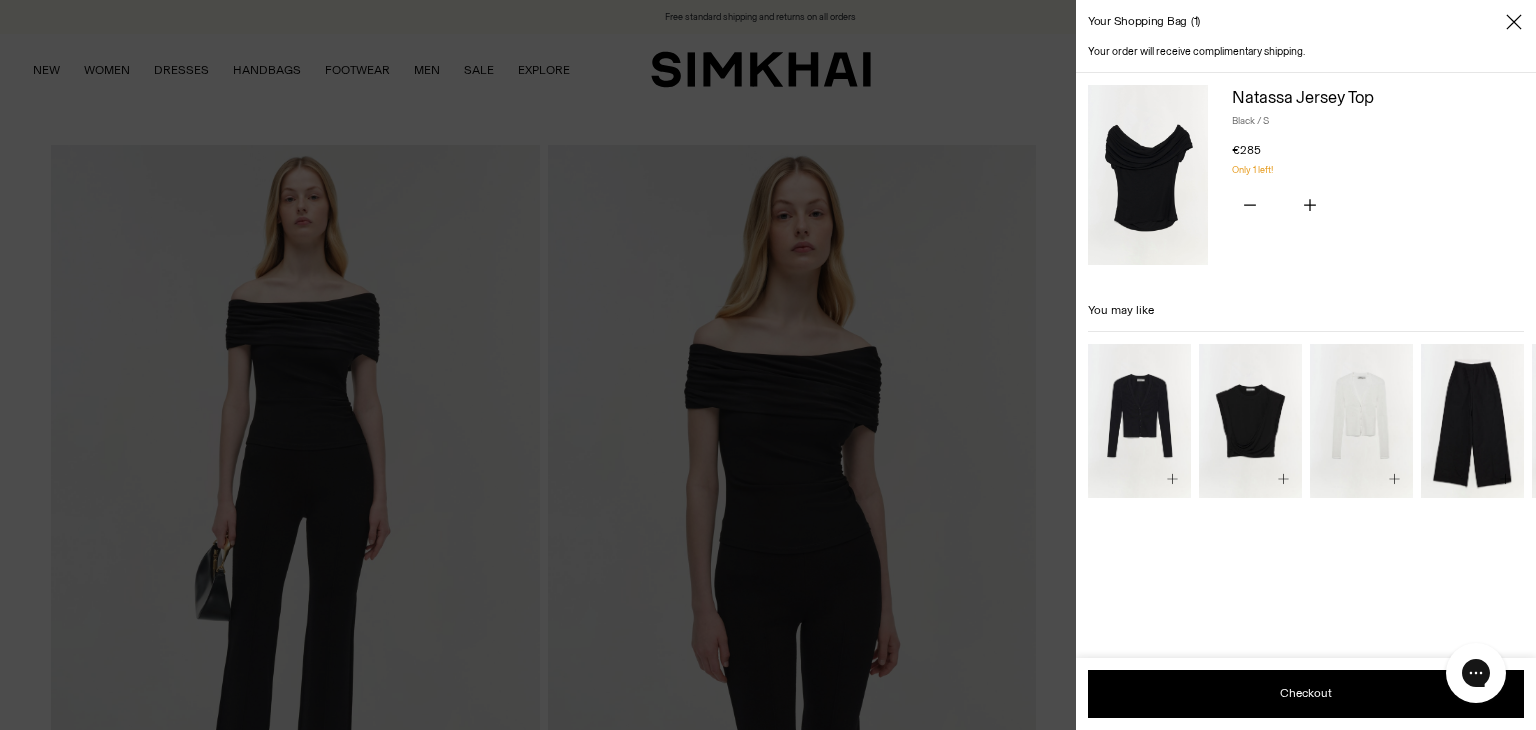 click 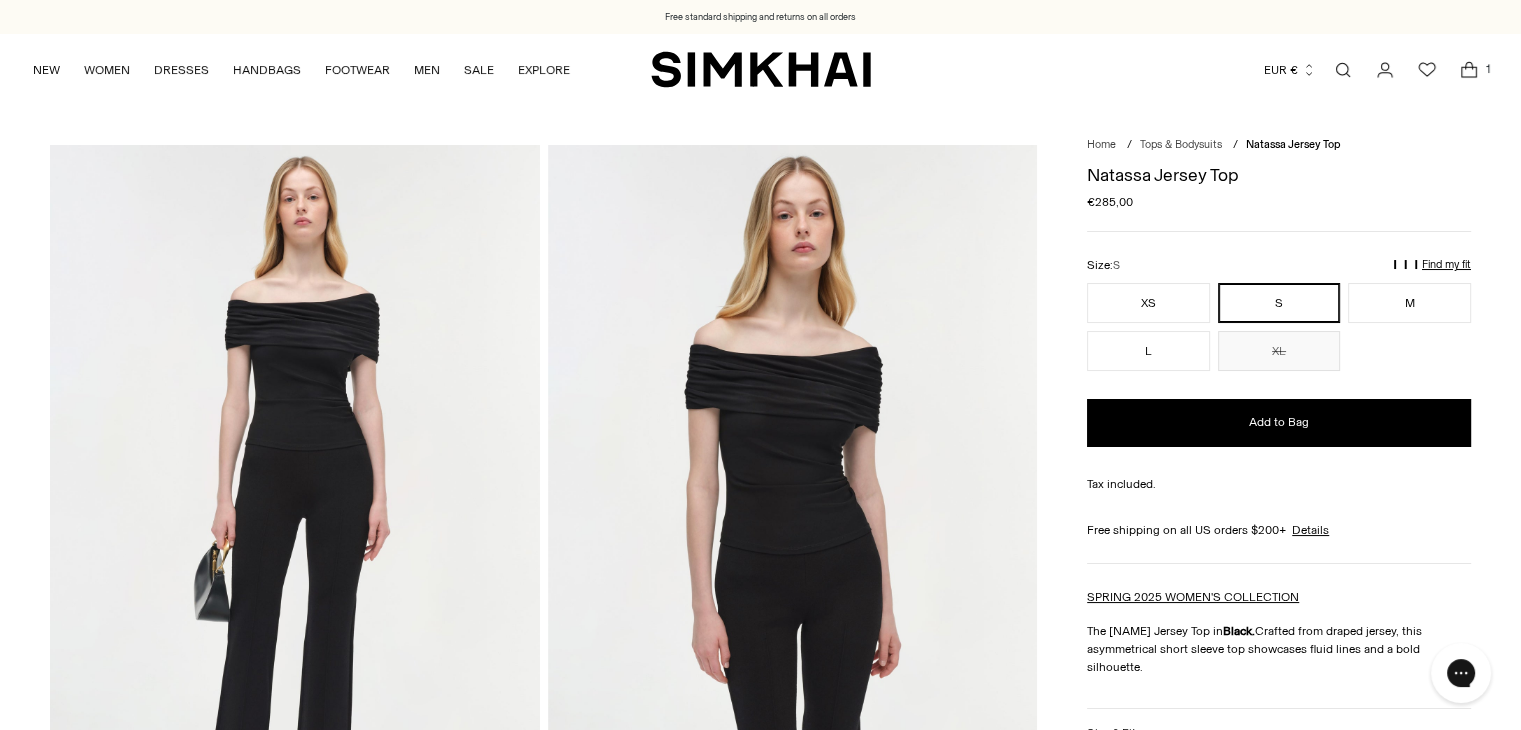 drag, startPoint x: 1518, startPoint y: 12, endPoint x: 1535, endPoint y: 1, distance: 20.248457 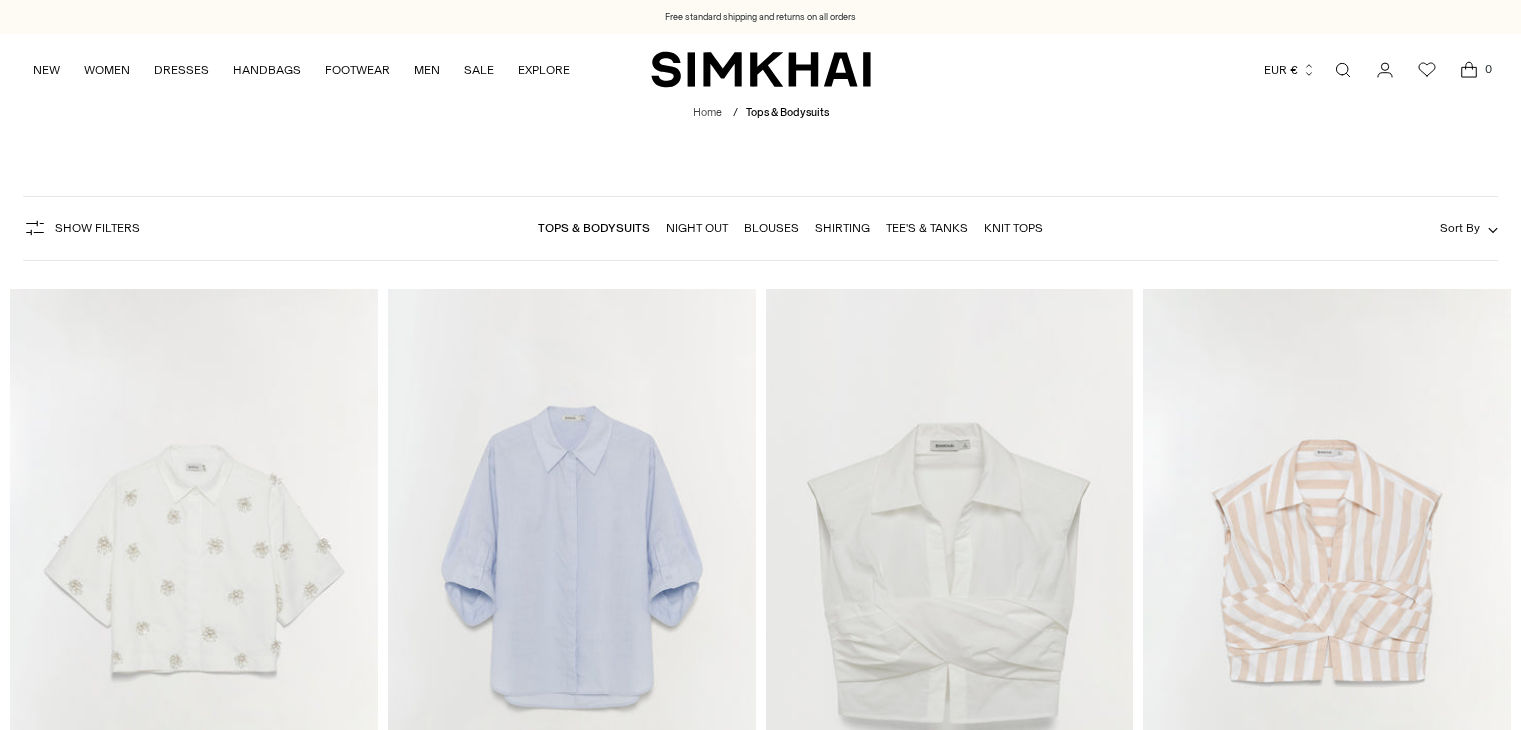 scroll, scrollTop: 4160, scrollLeft: 0, axis: vertical 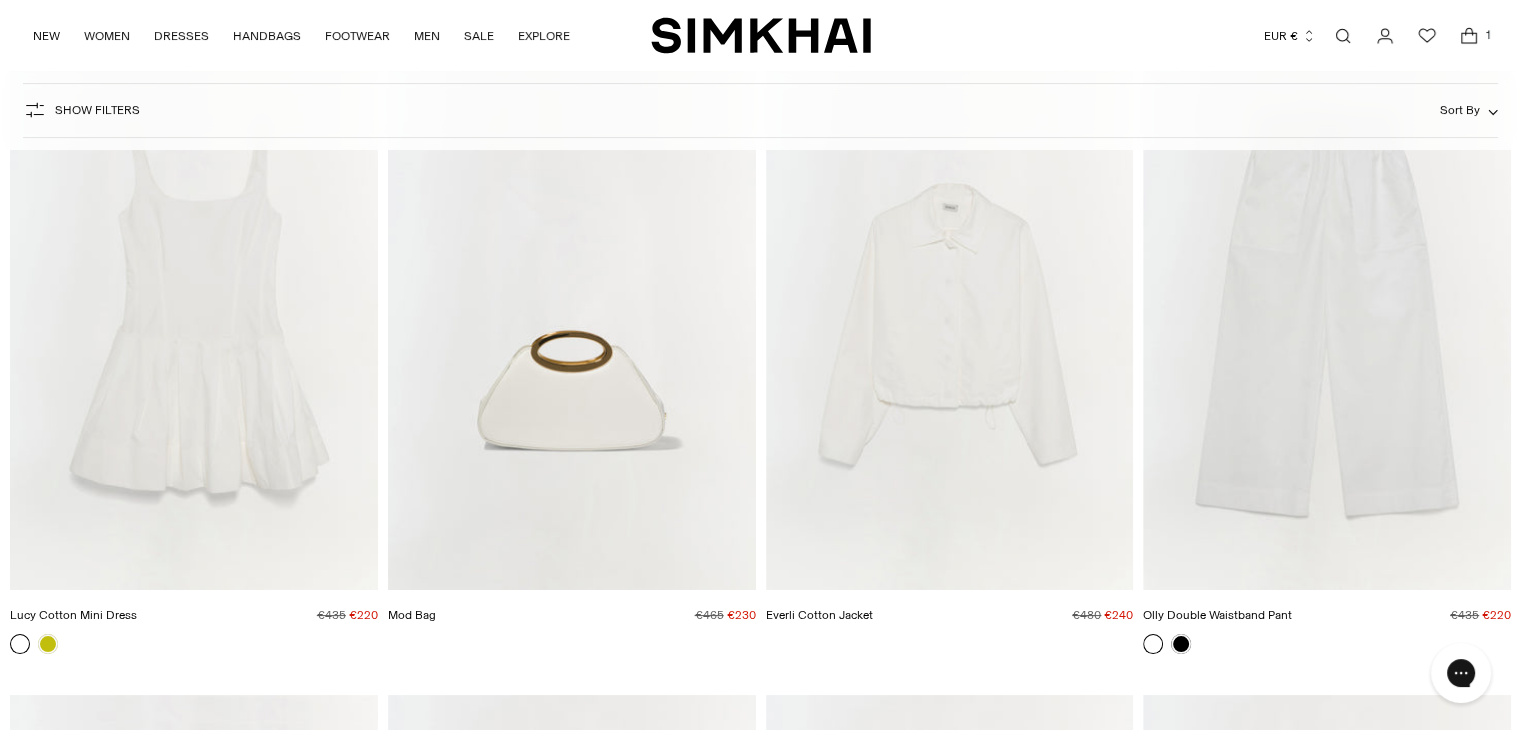 click at bounding box center [0, 0] 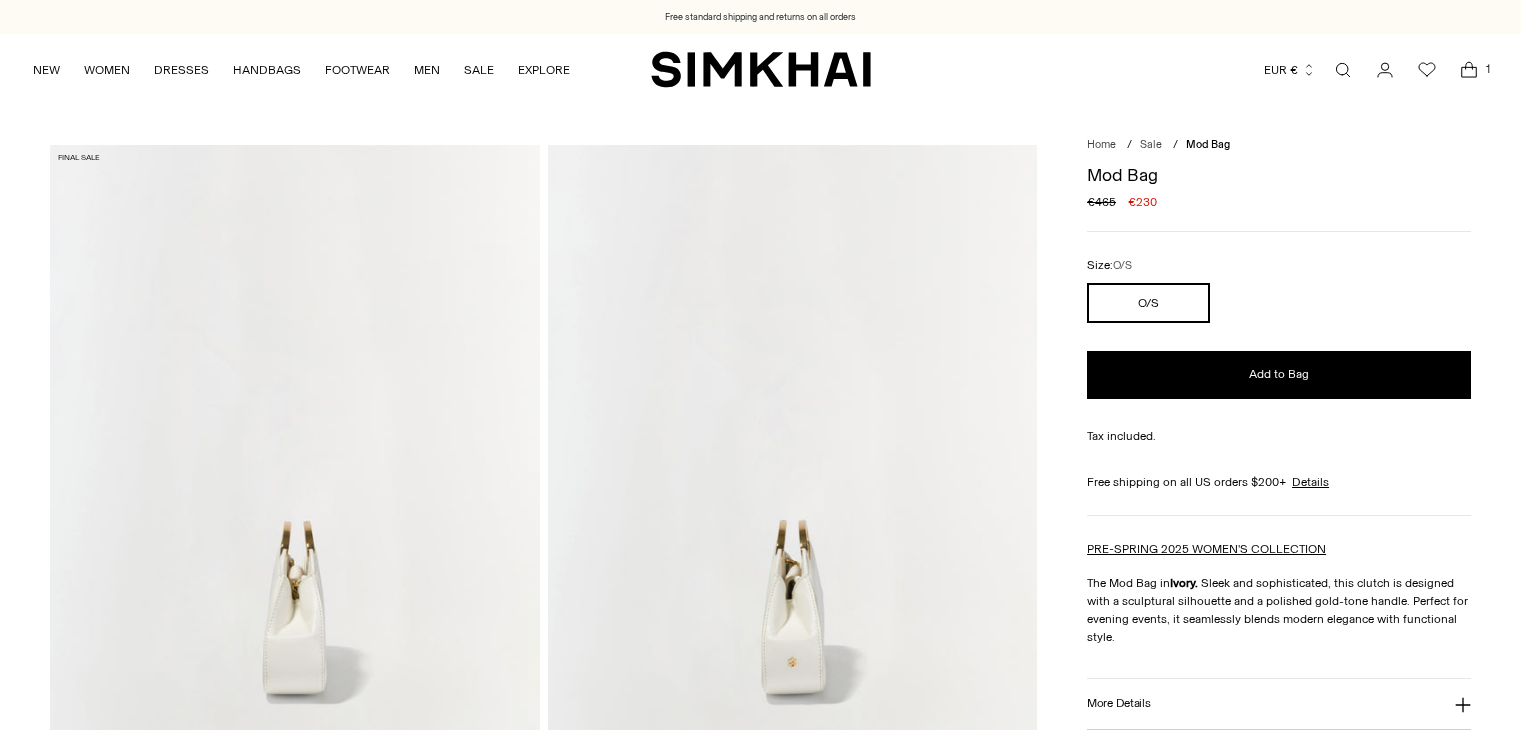 scroll, scrollTop: 0, scrollLeft: 0, axis: both 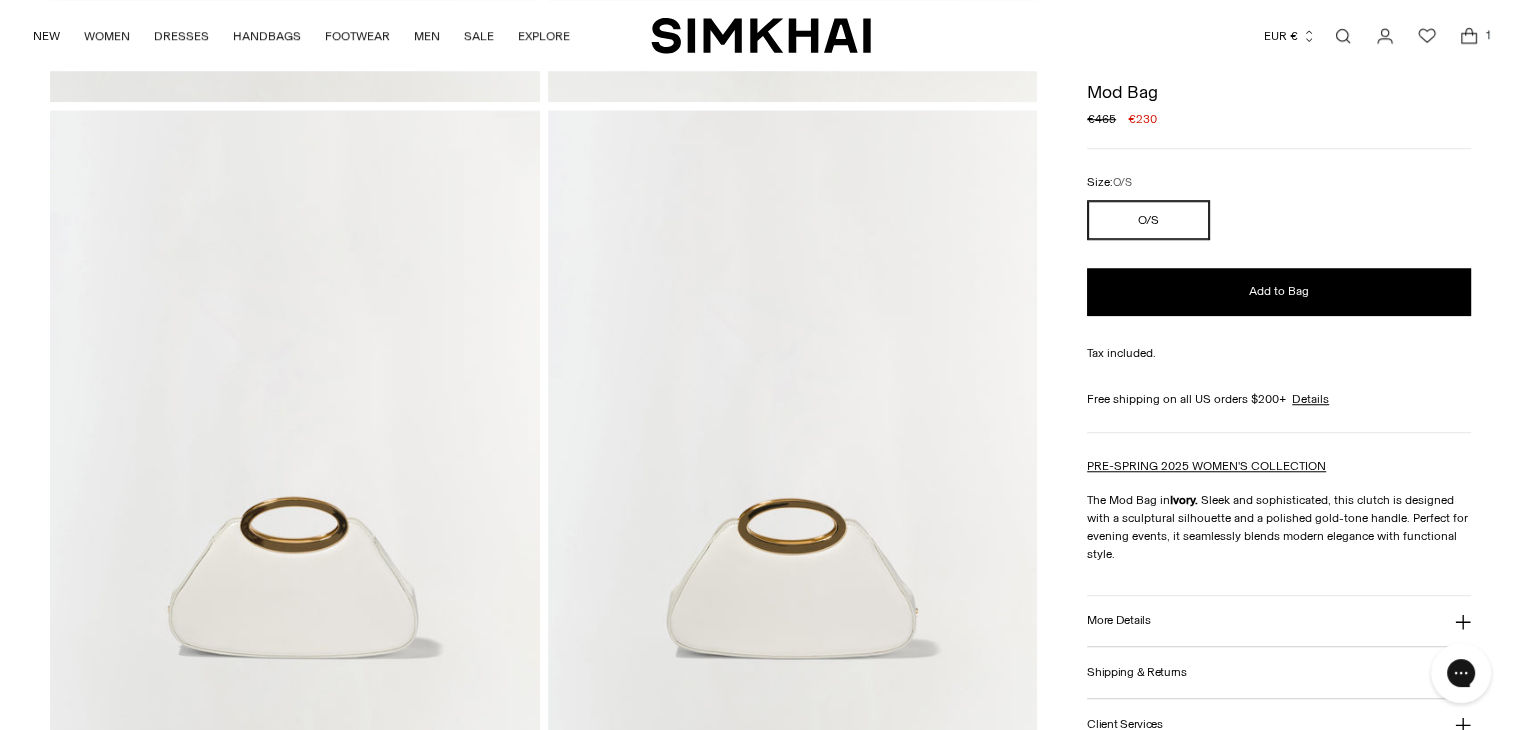 click at bounding box center (792, 477) 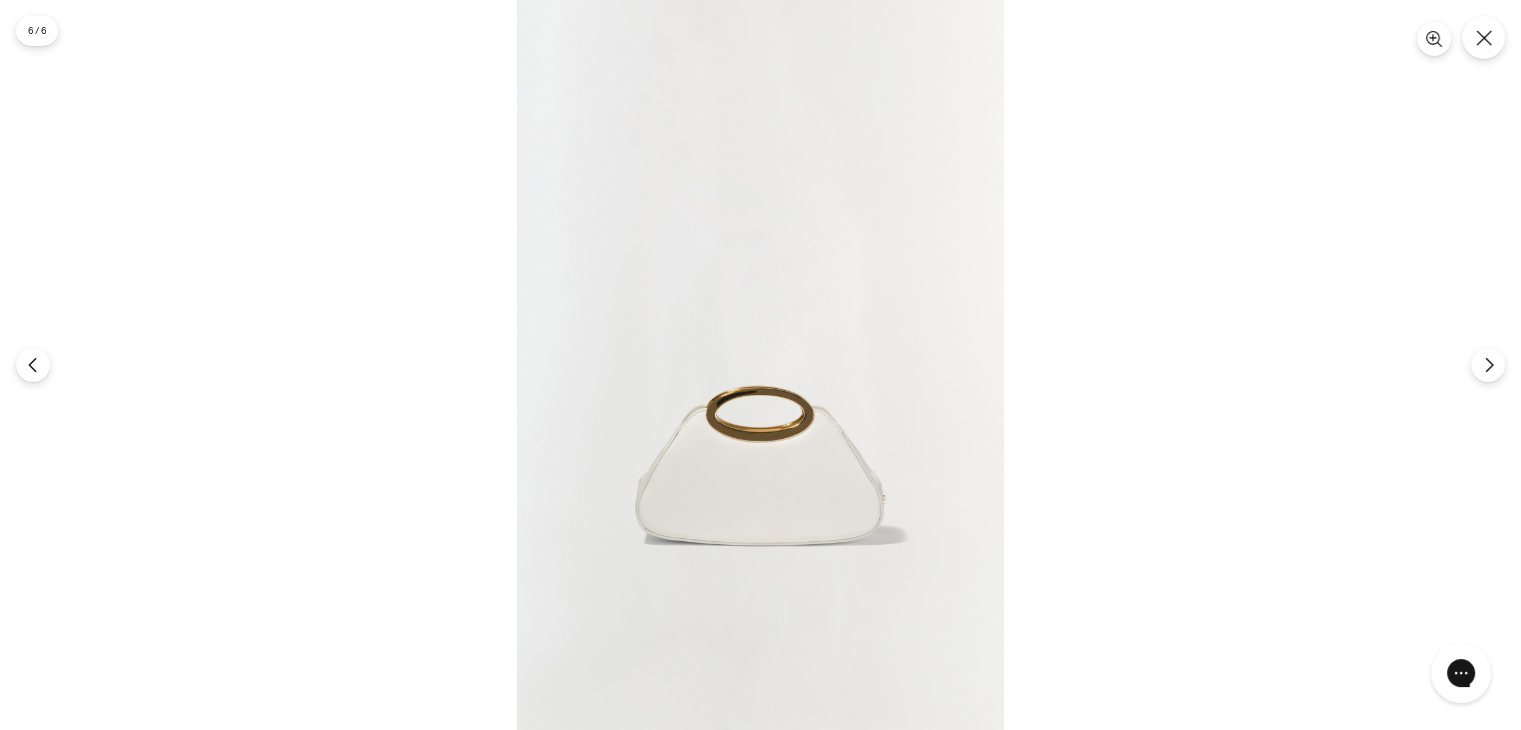 click at bounding box center (760, 365) 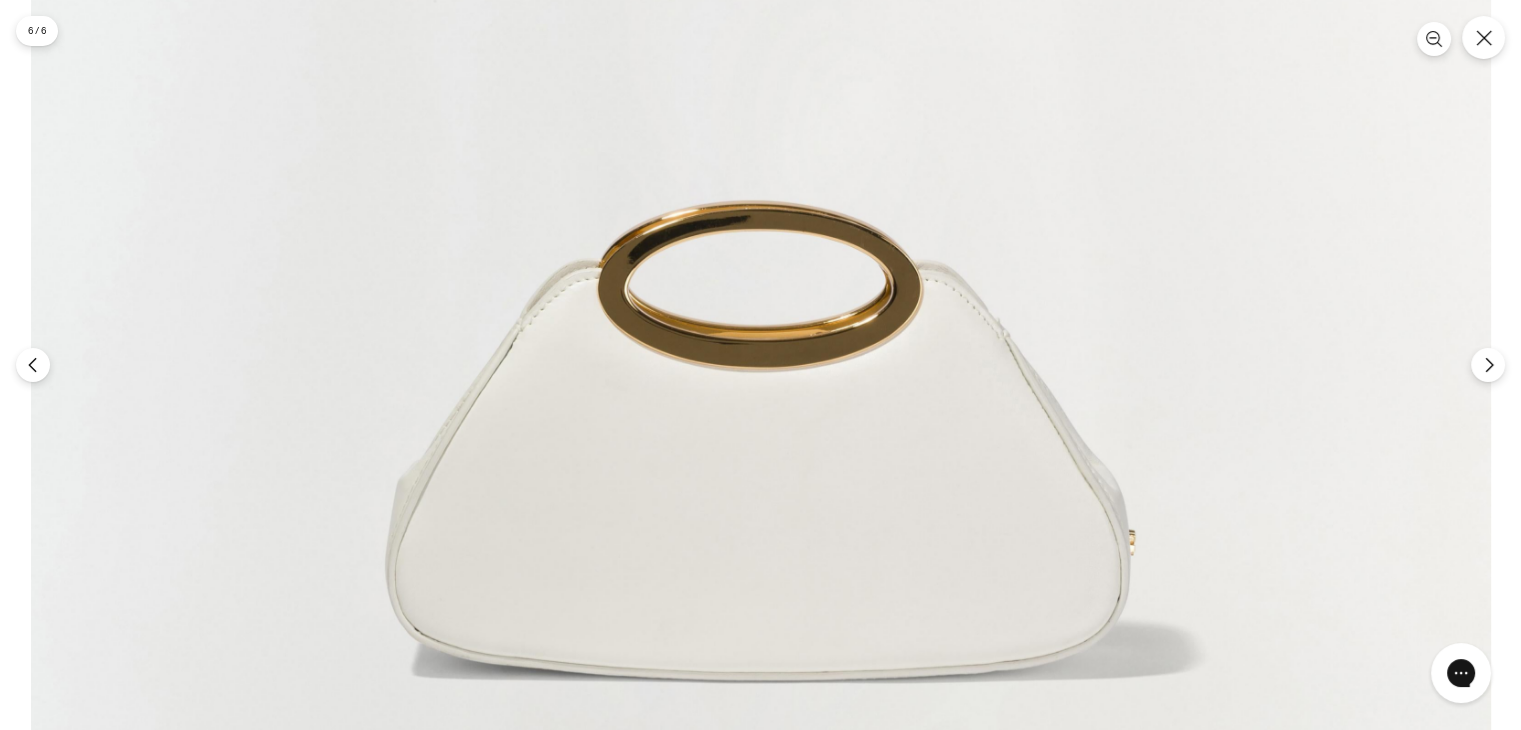 click at bounding box center (761, 139) 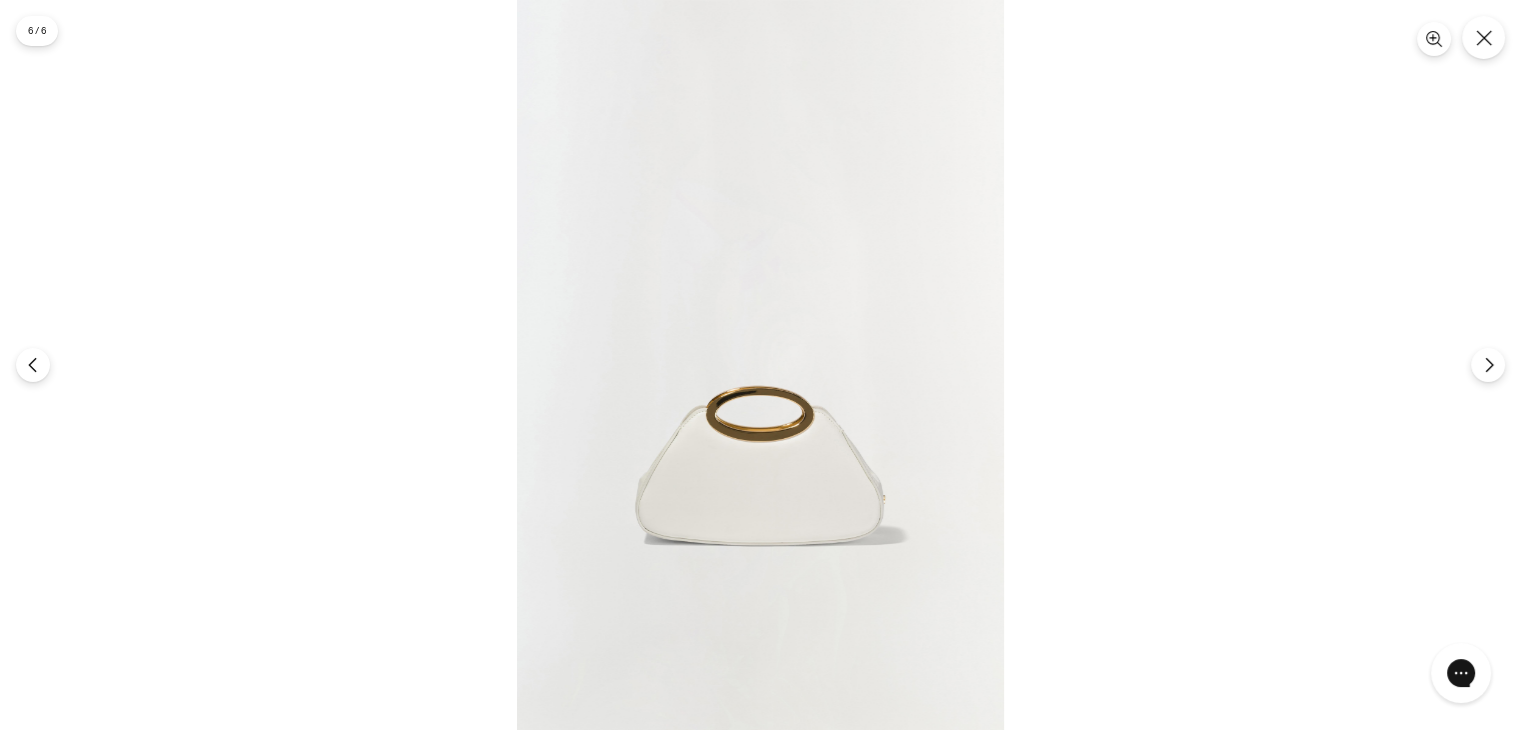 click at bounding box center [760, 365] 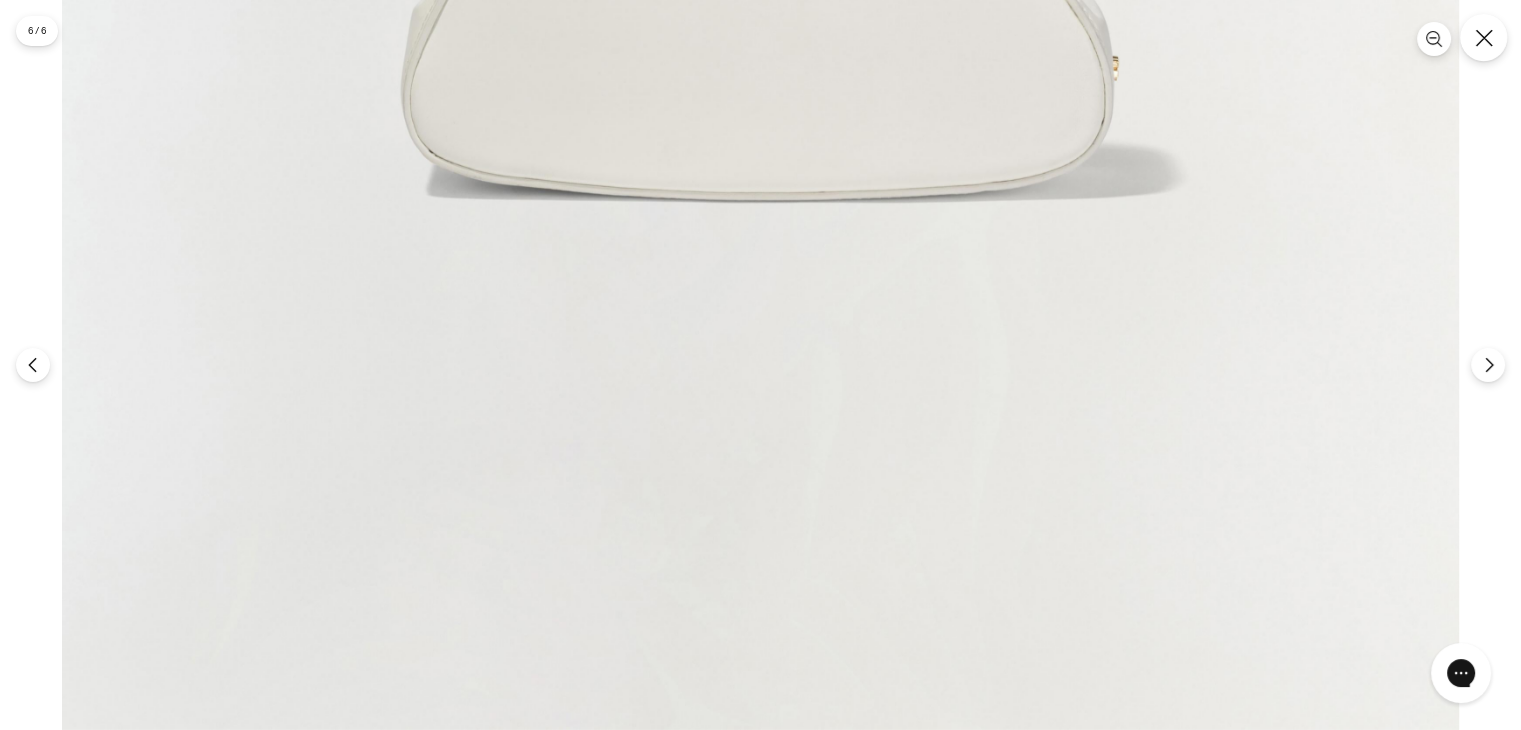 click 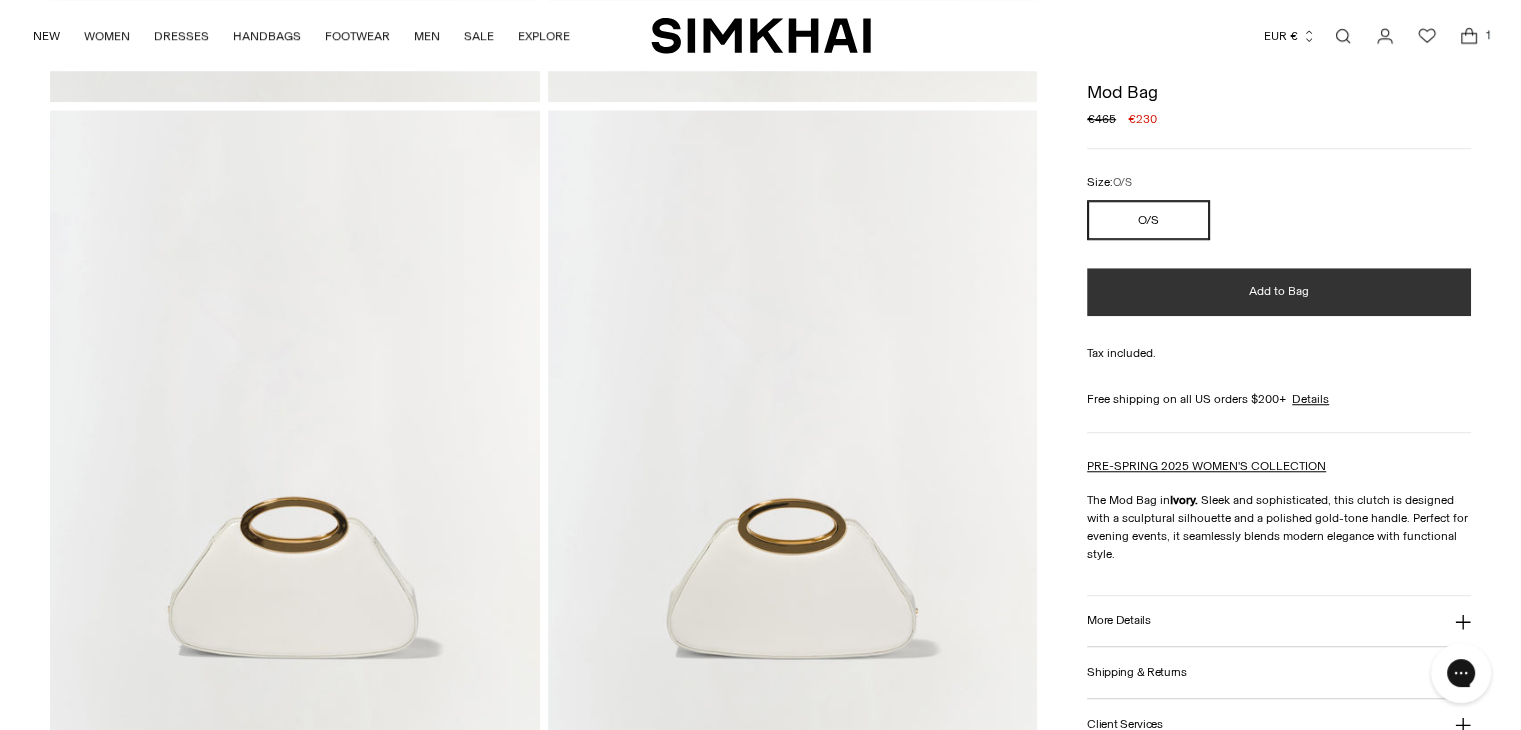click on "Add to Bag" at bounding box center [1279, 292] 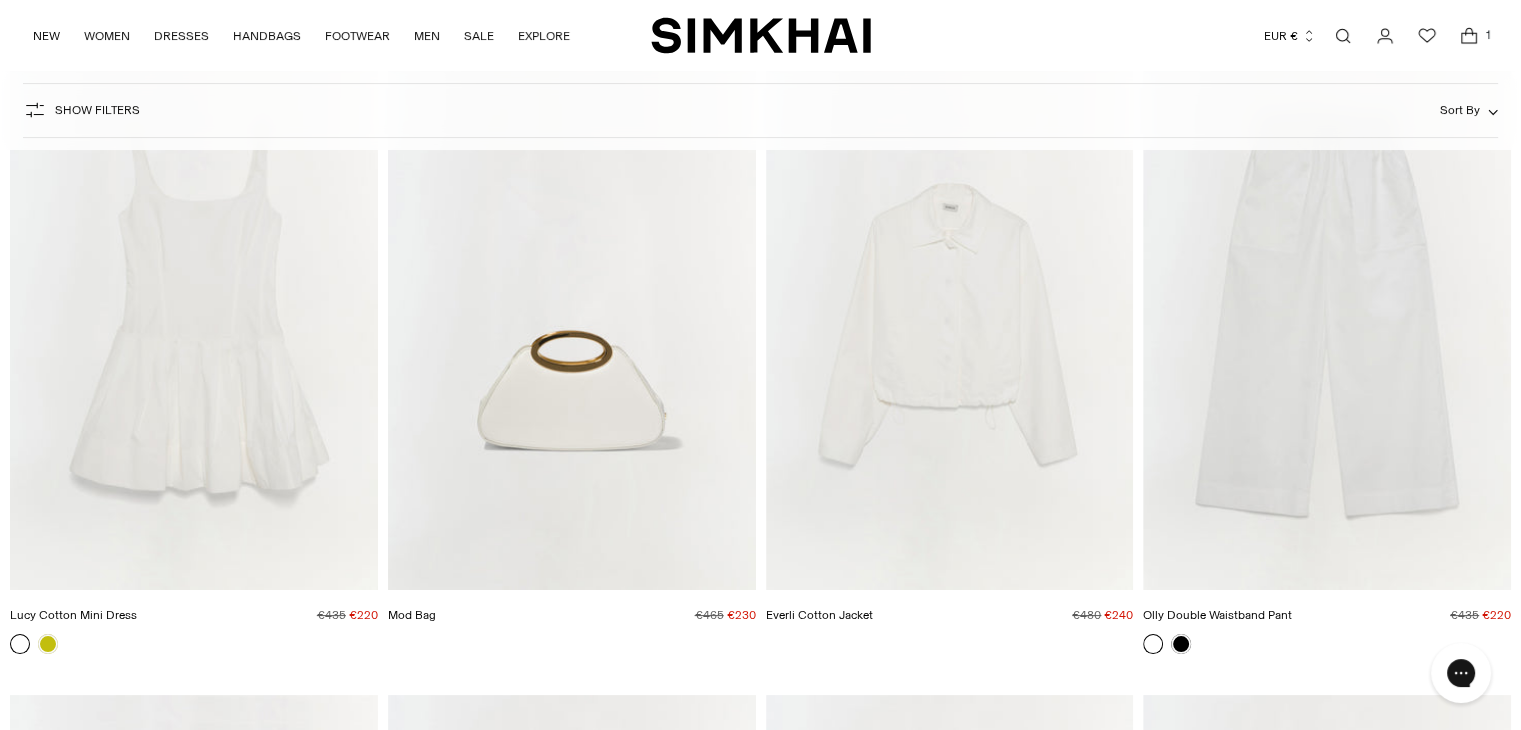 scroll, scrollTop: 0, scrollLeft: 0, axis: both 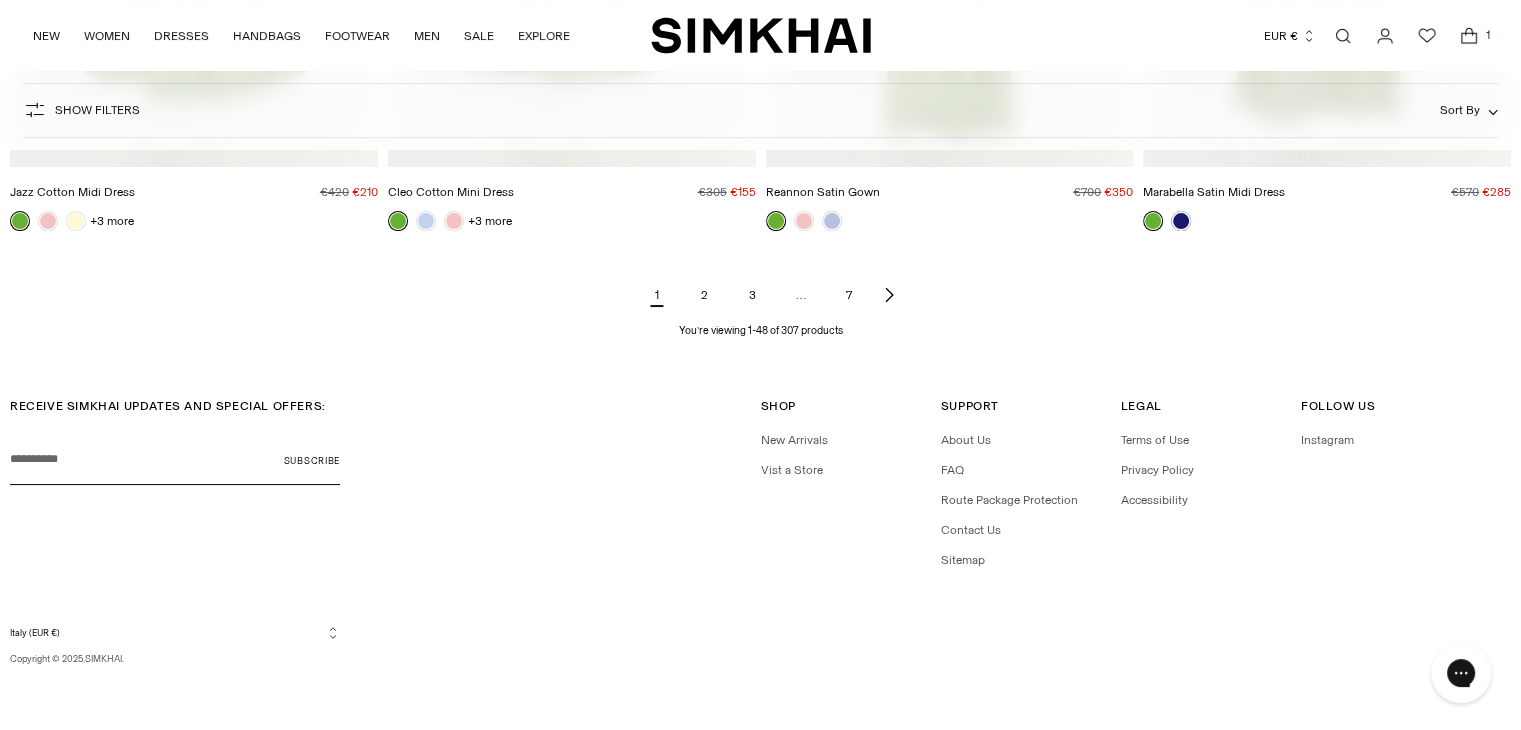click on "7" at bounding box center (849, 295) 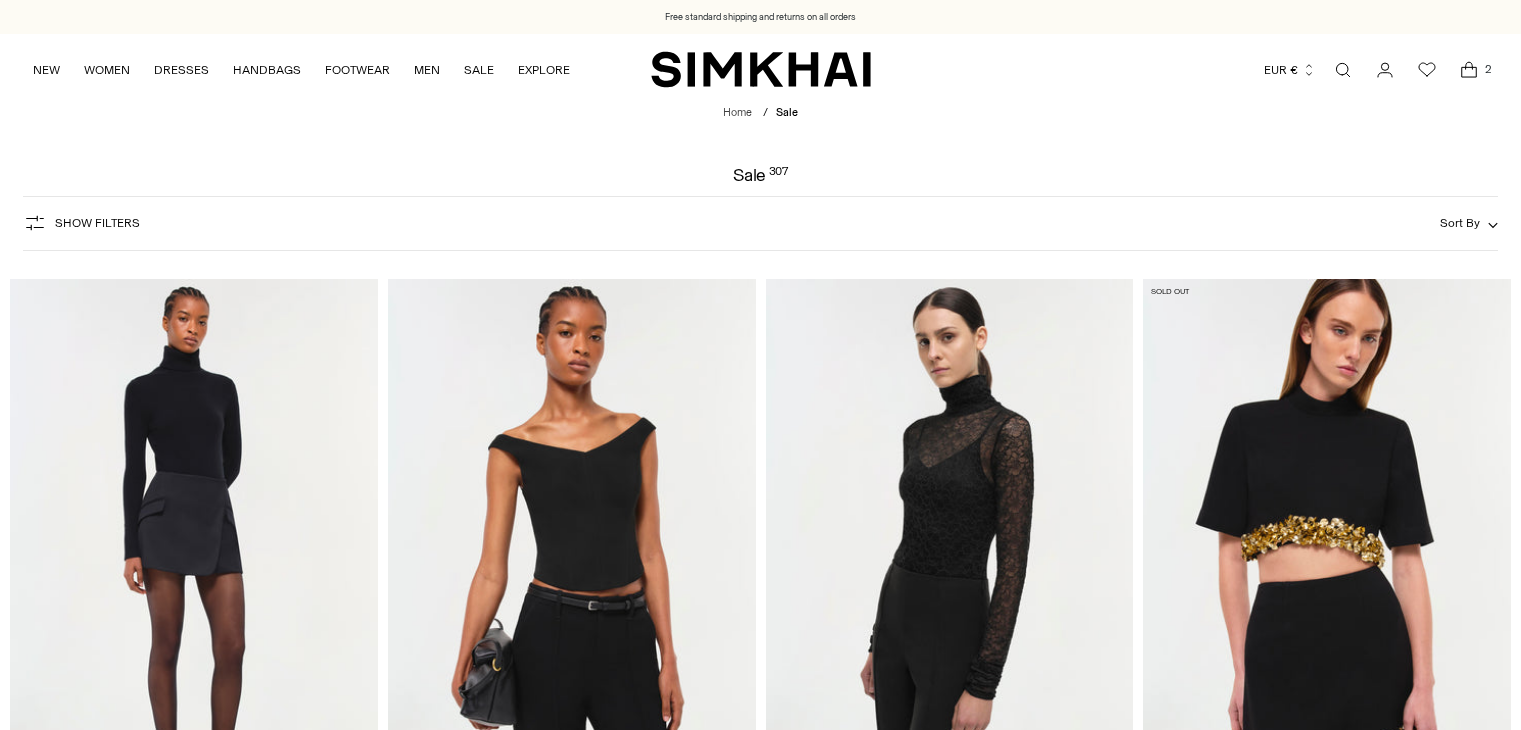 scroll, scrollTop: 0, scrollLeft: 0, axis: both 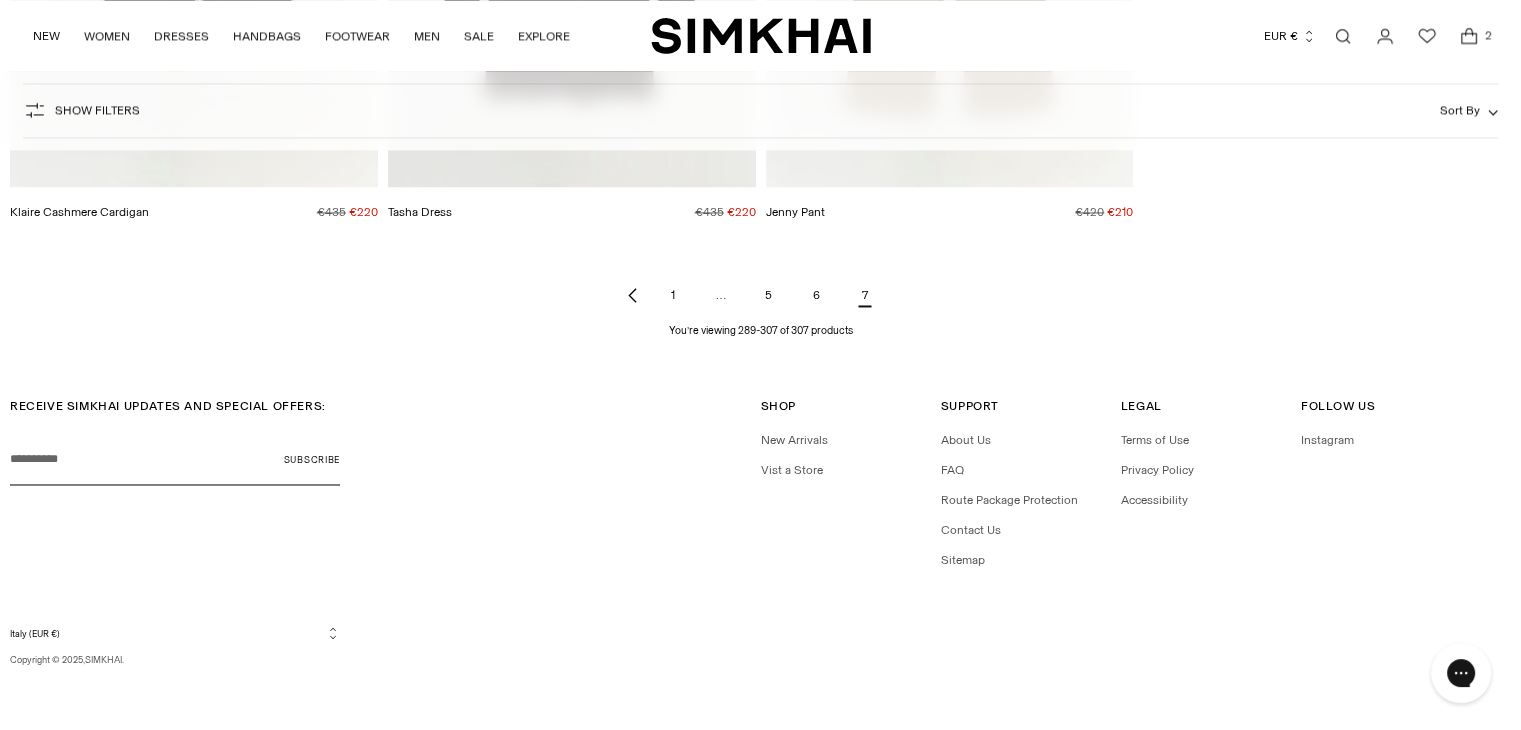 click on "7" at bounding box center [865, 295] 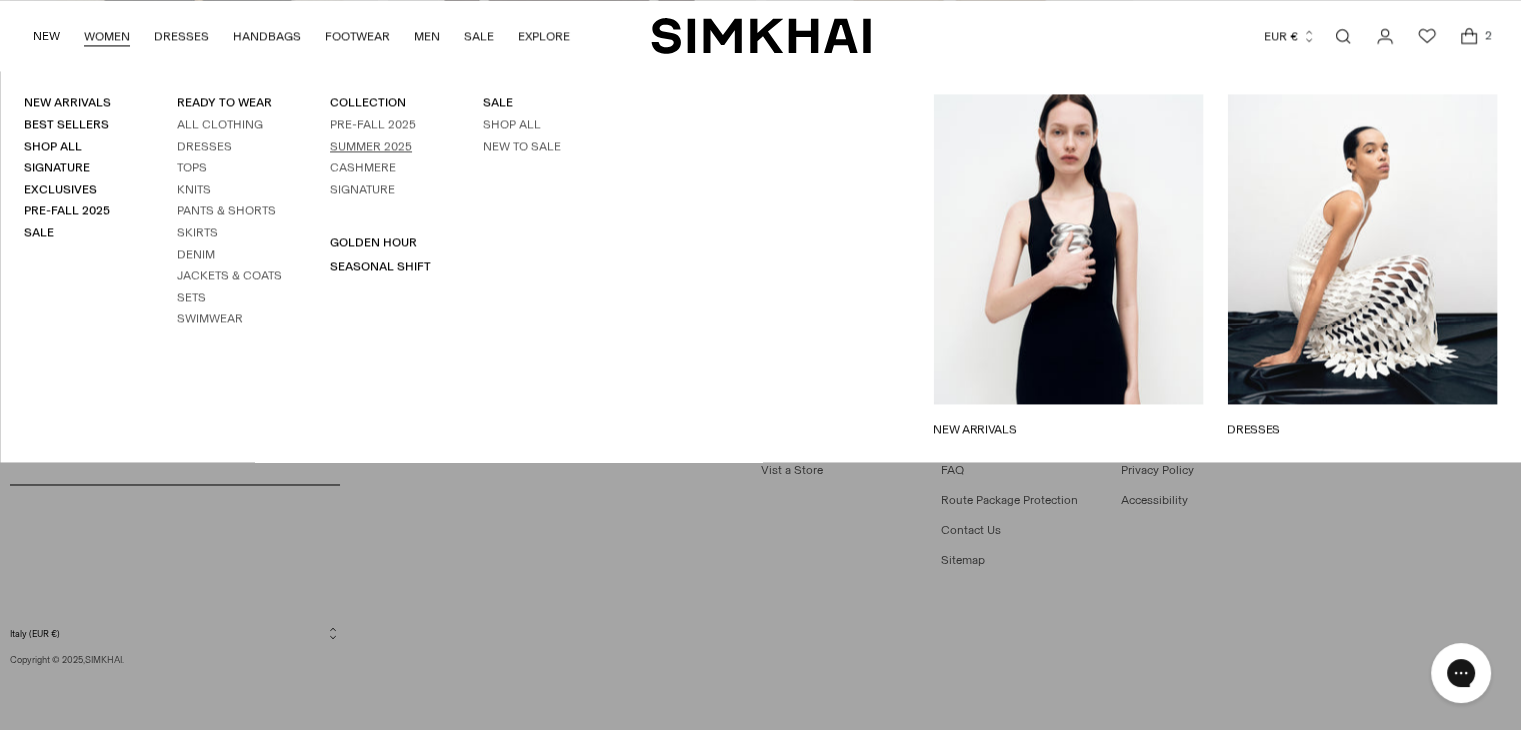 click on "Summer 2025" at bounding box center (371, 146) 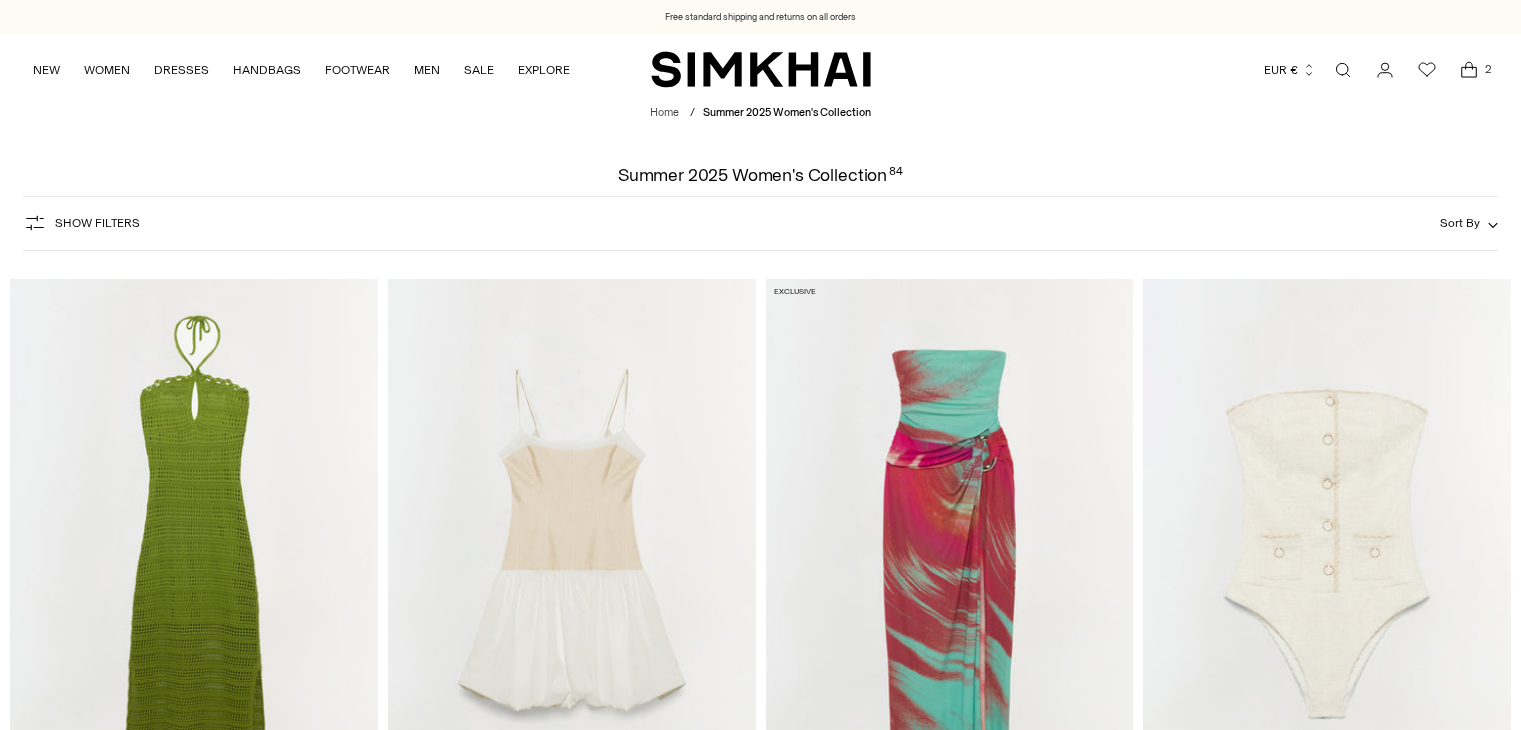 scroll, scrollTop: 0, scrollLeft: 0, axis: both 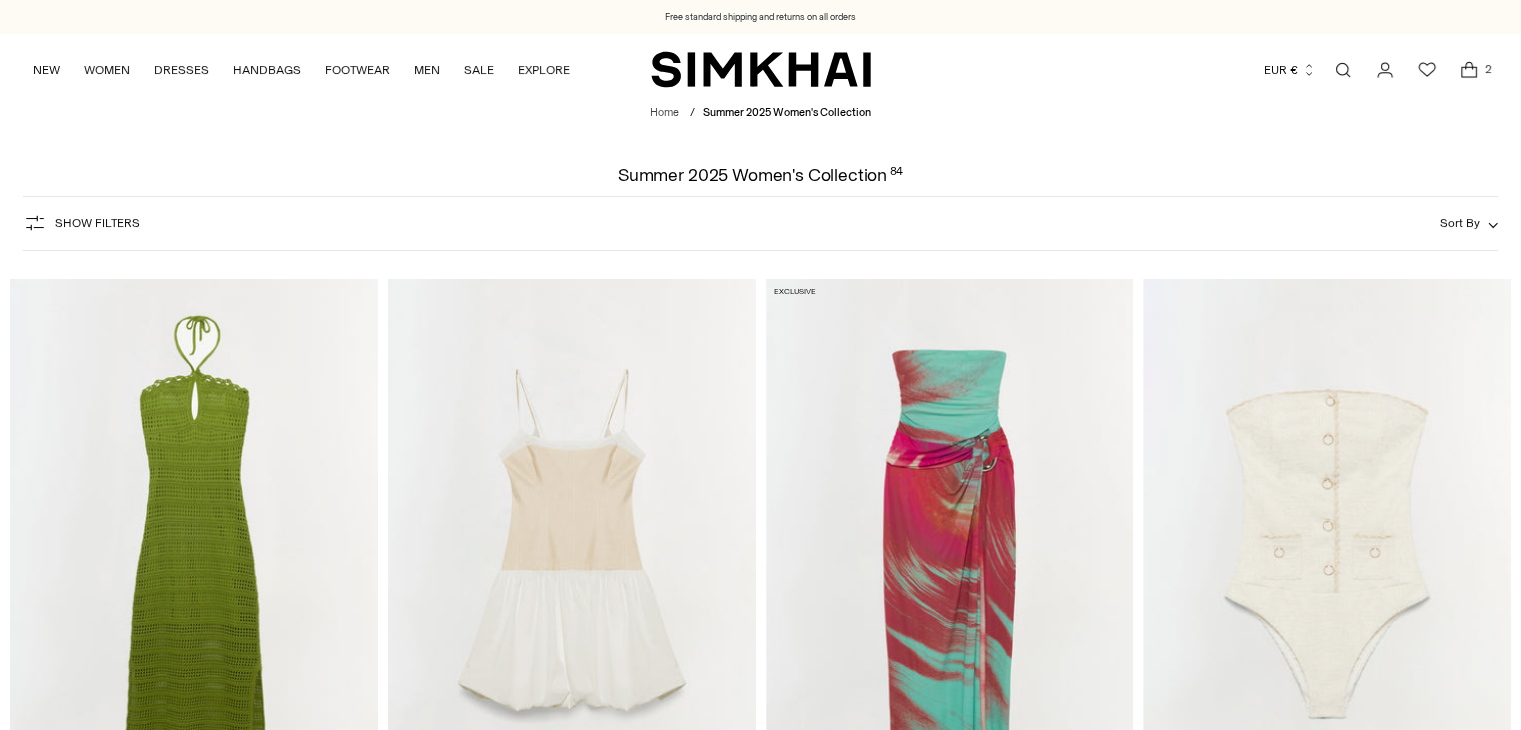 click on "Home
/
Summer 2025 Women's Collection
Summer 2025 Women's Collection
84" at bounding box center (760, 144) 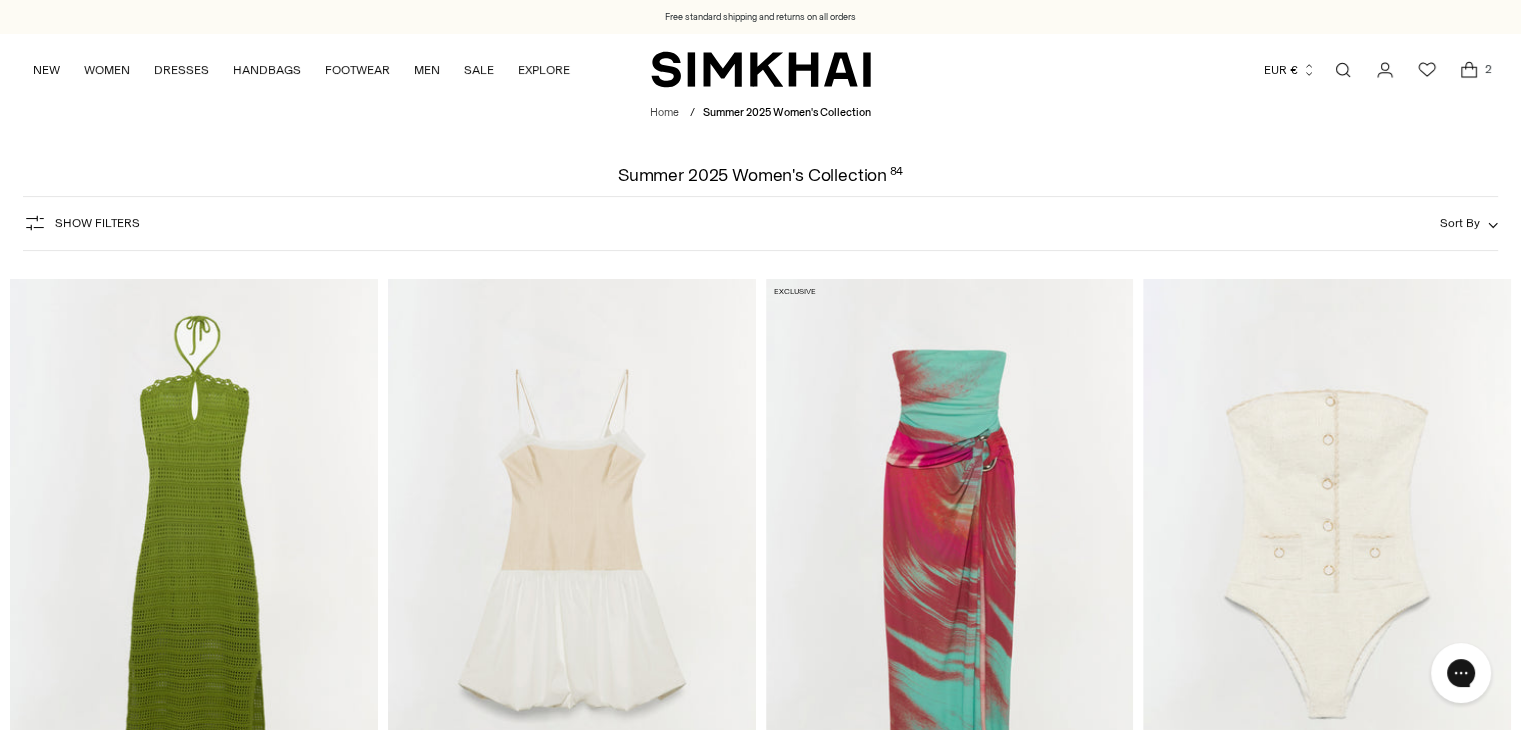 scroll, scrollTop: 0, scrollLeft: 0, axis: both 